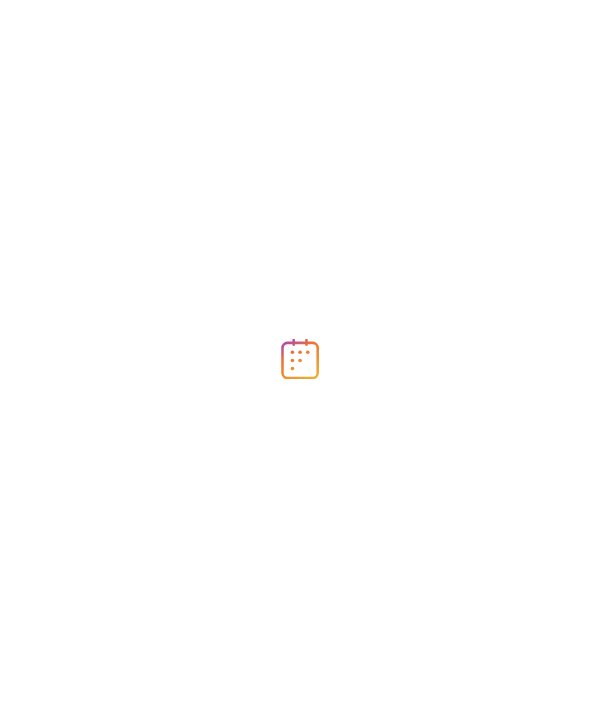 scroll, scrollTop: 0, scrollLeft: 0, axis: both 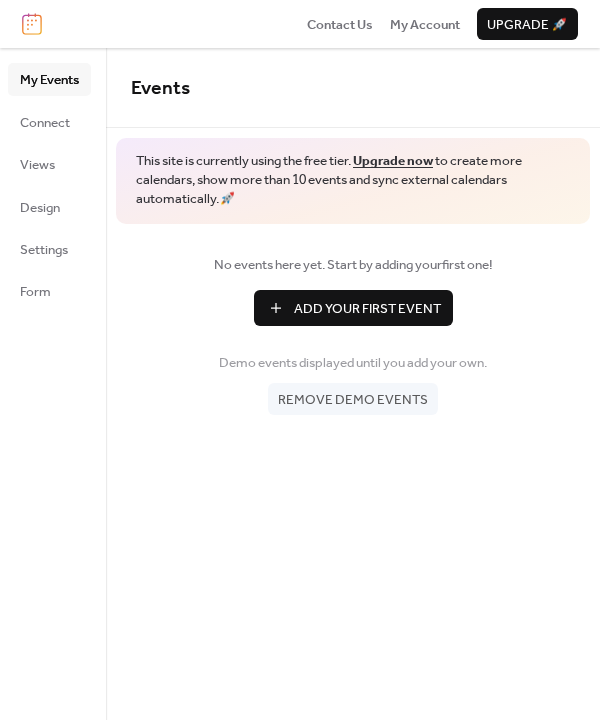 click on "Add Your First Event" at bounding box center [367, 309] 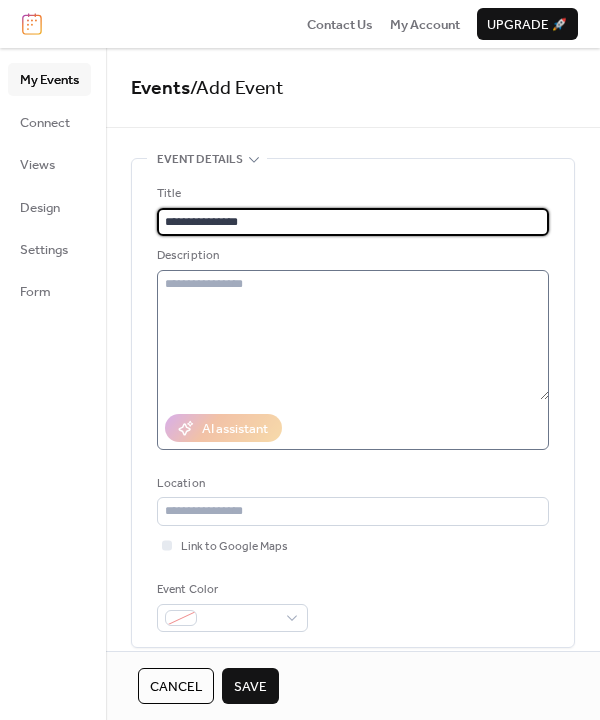 type on "**********" 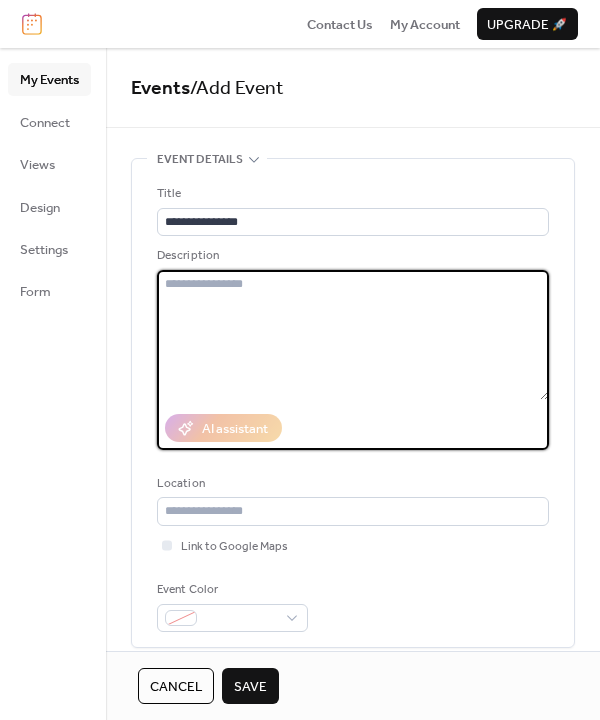 click at bounding box center (353, 335) 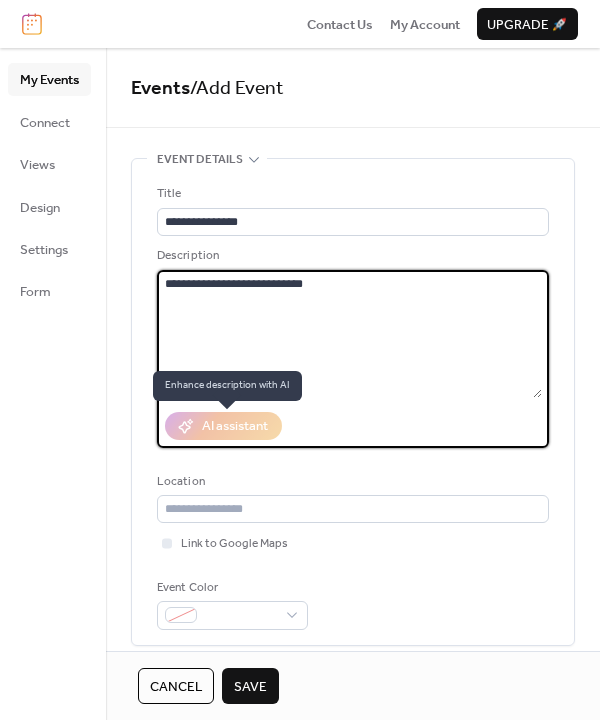 type on "**********" 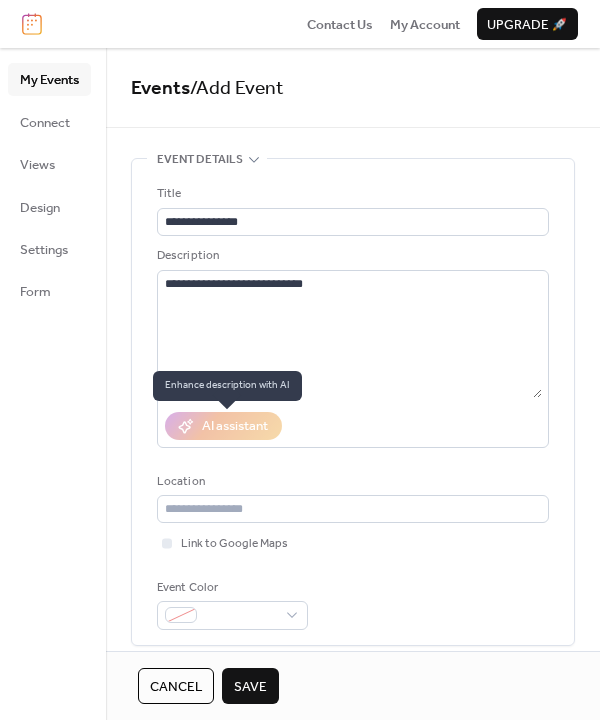 click on "AI assistant" at bounding box center [223, 426] 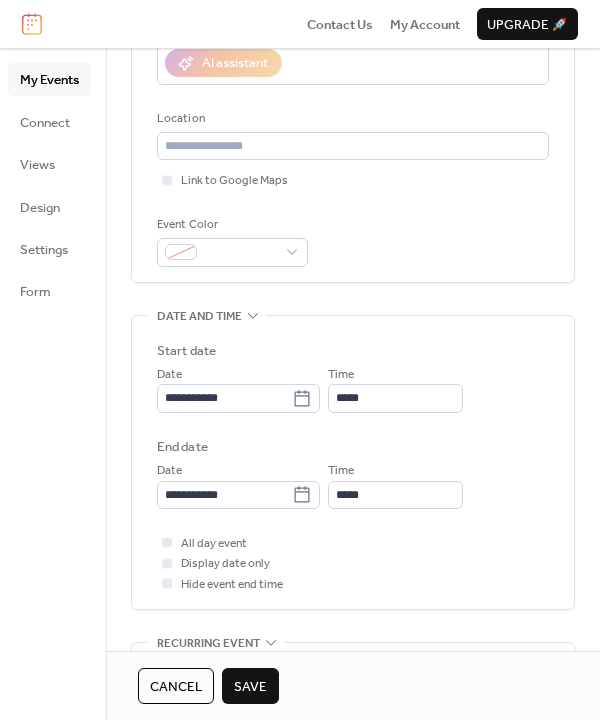 scroll, scrollTop: 399, scrollLeft: 0, axis: vertical 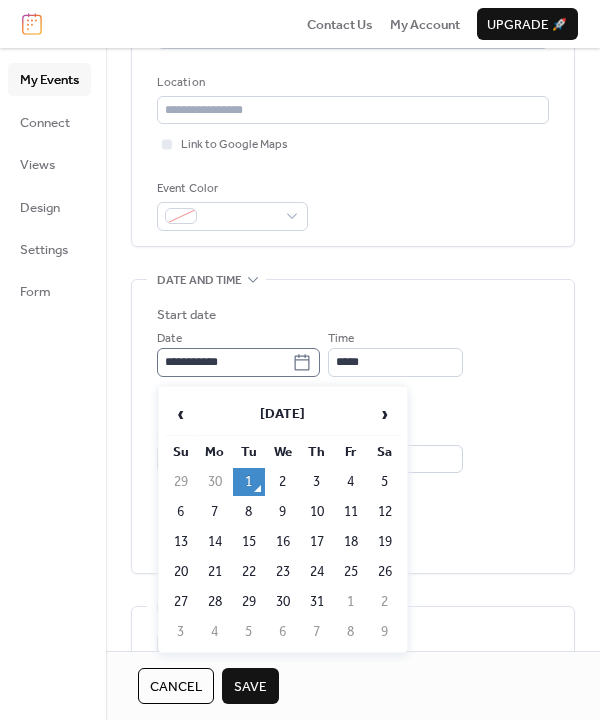 click 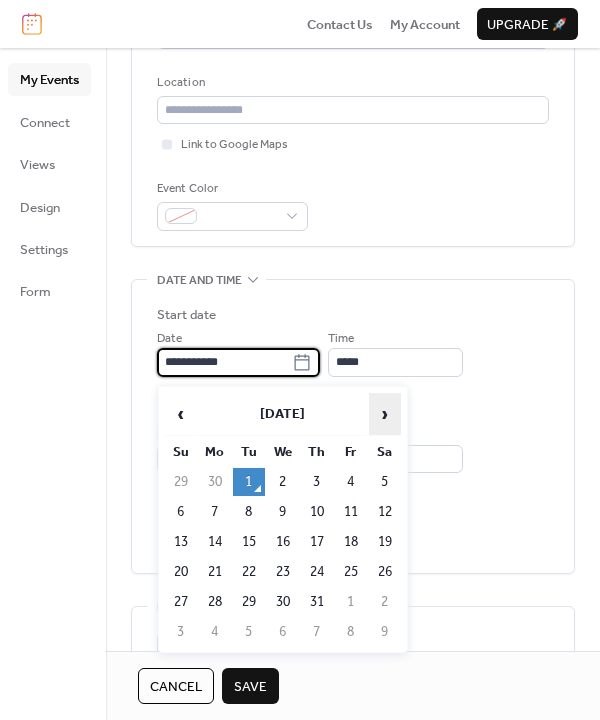click on "›" at bounding box center (385, 414) 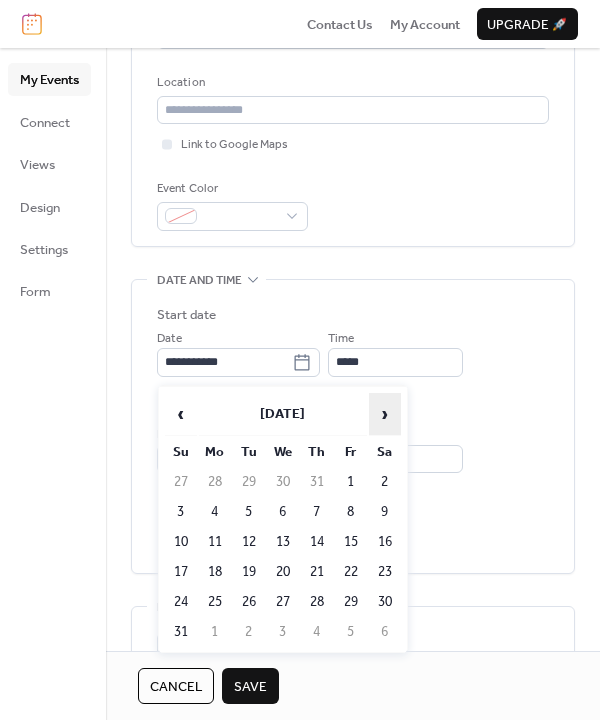 click on "›" at bounding box center [385, 414] 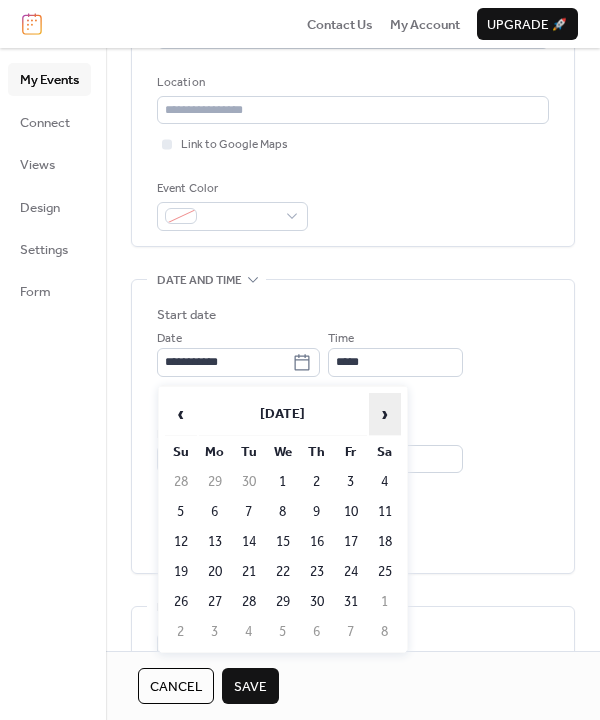 click on "›" at bounding box center [385, 414] 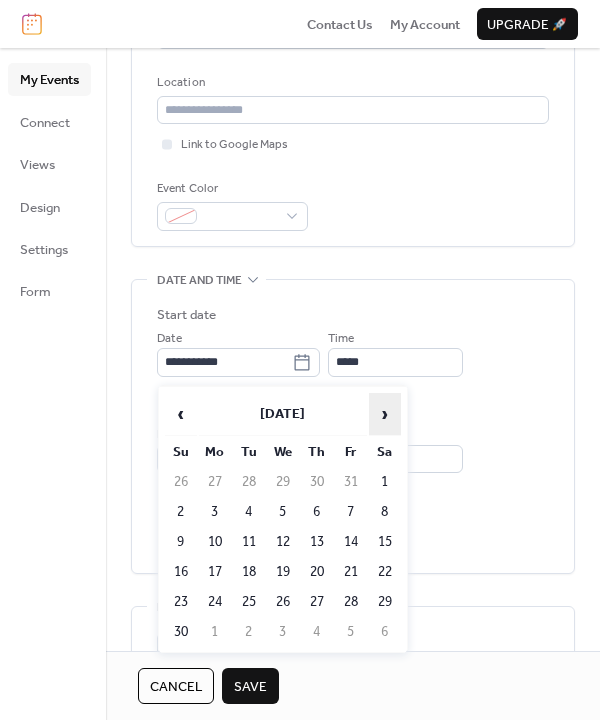 click on "›" at bounding box center [385, 414] 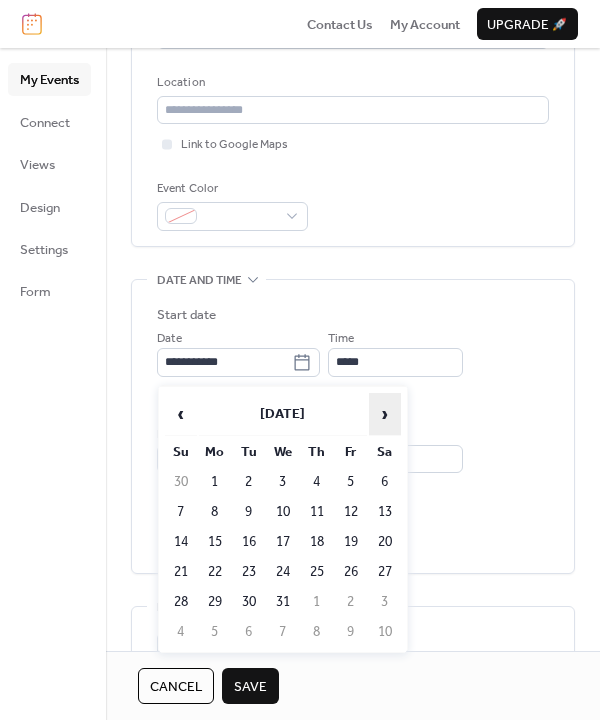 click on "›" at bounding box center (385, 414) 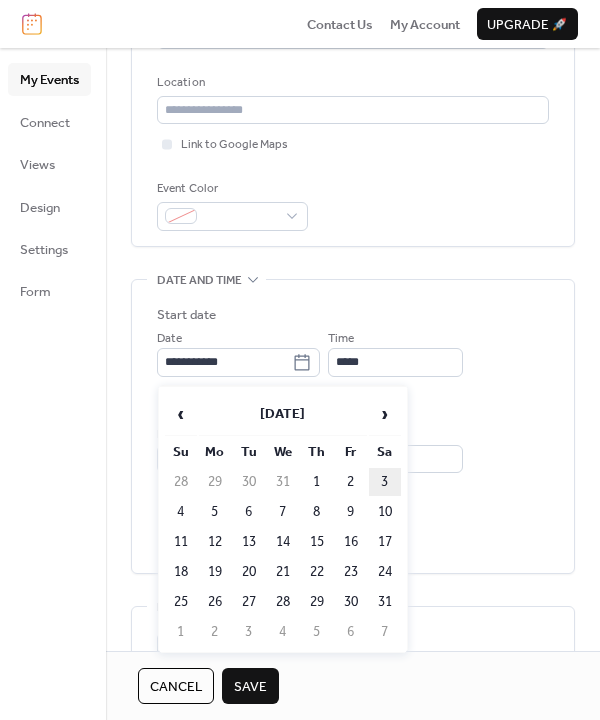 click on "3" at bounding box center [385, 482] 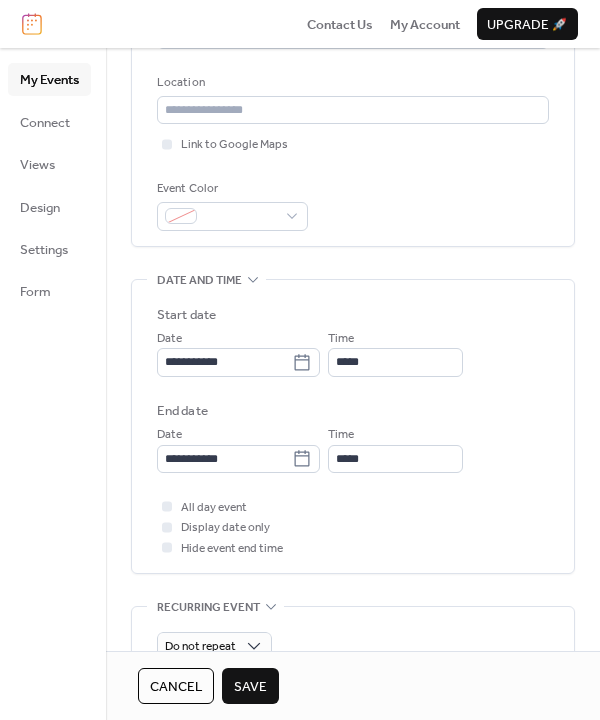 type on "**********" 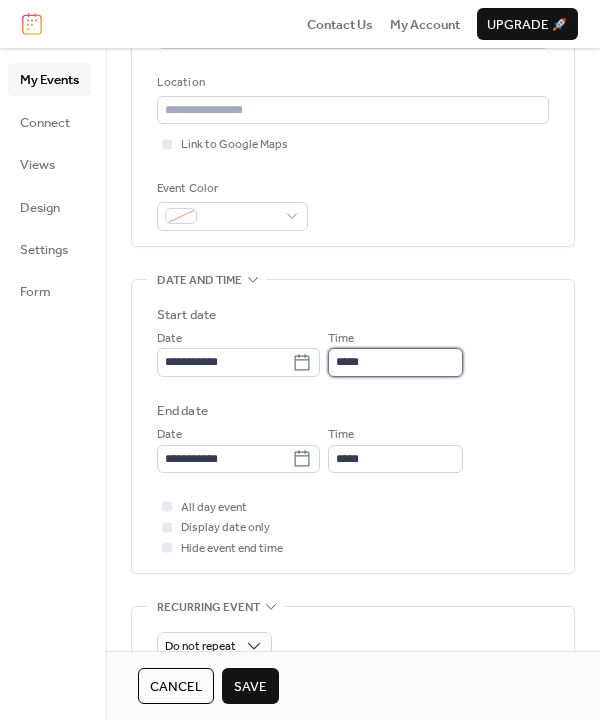 click on "*****" at bounding box center (395, 362) 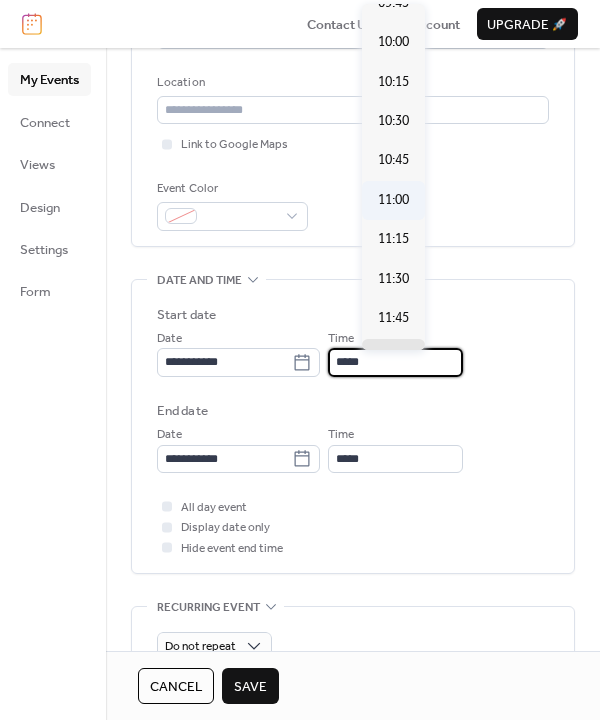 scroll, scrollTop: 1540, scrollLeft: 0, axis: vertical 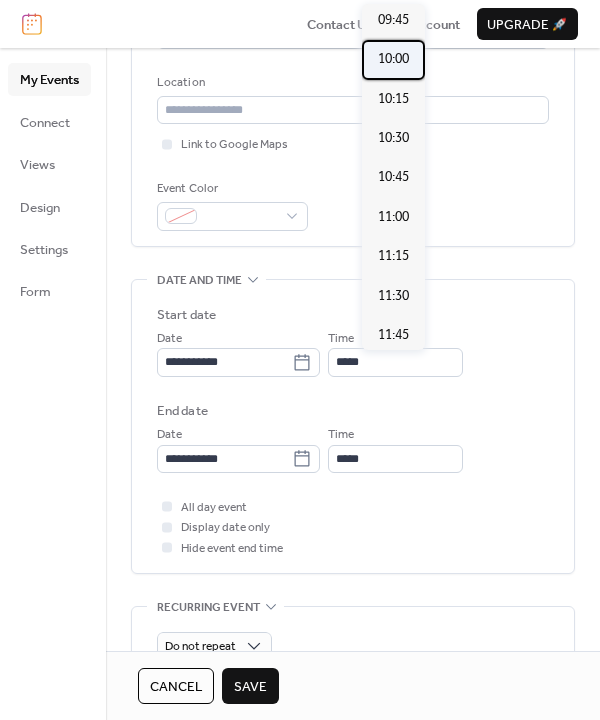 click on "10:00" at bounding box center [393, 59] 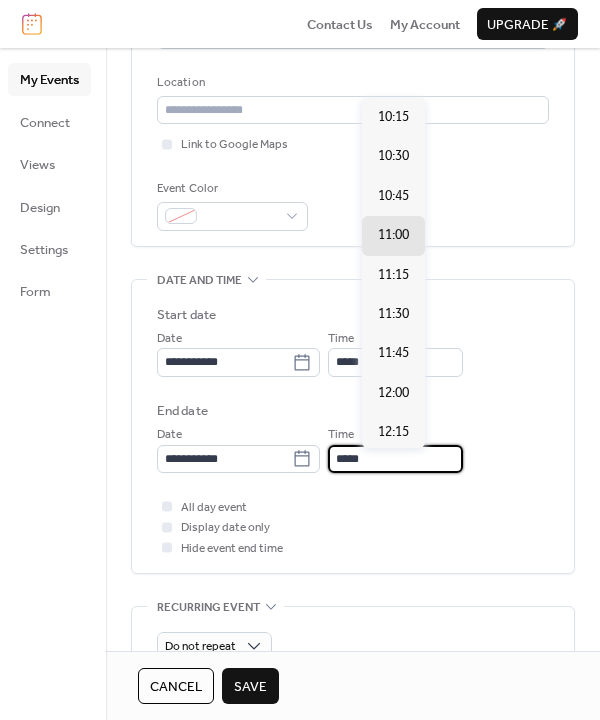 click on "*****" at bounding box center (395, 459) 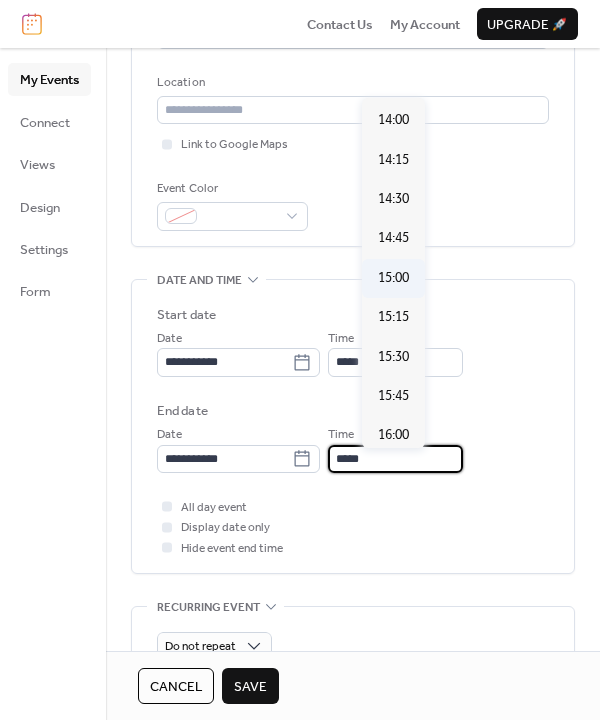 scroll, scrollTop: 611, scrollLeft: 0, axis: vertical 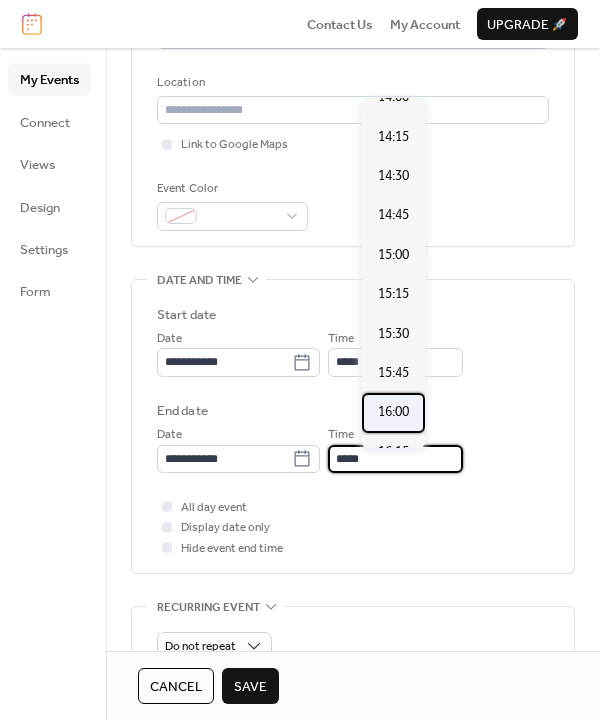 click on "16:00" at bounding box center (393, 412) 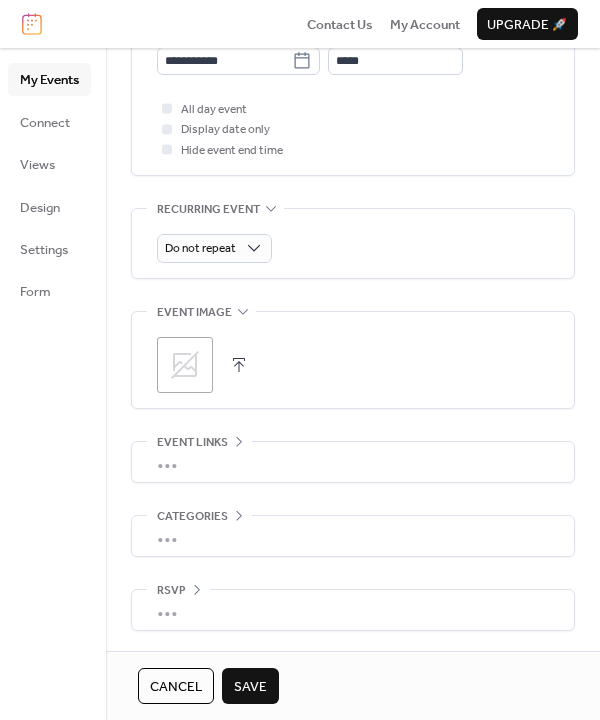 scroll, scrollTop: 801, scrollLeft: 0, axis: vertical 